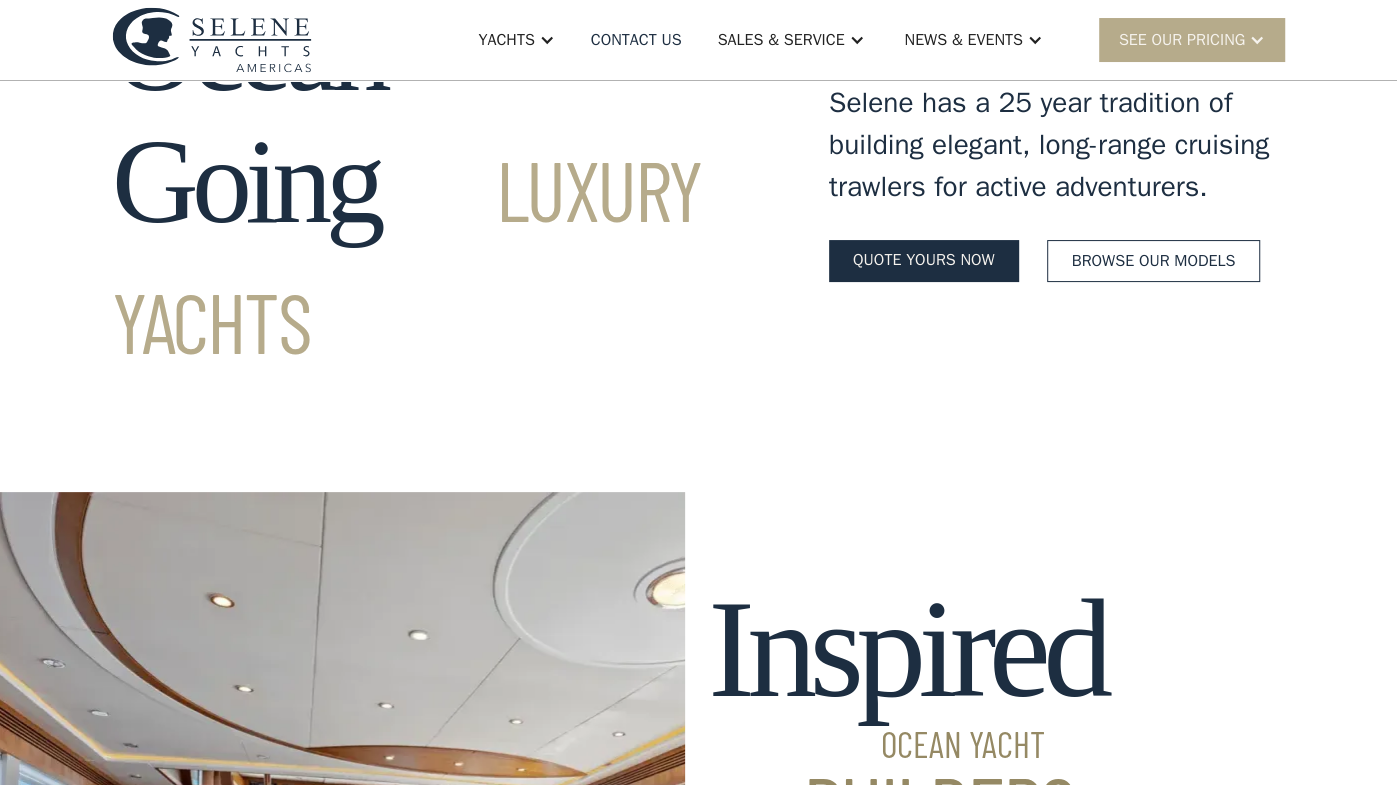 scroll, scrollTop: 211, scrollLeft: 0, axis: vertical 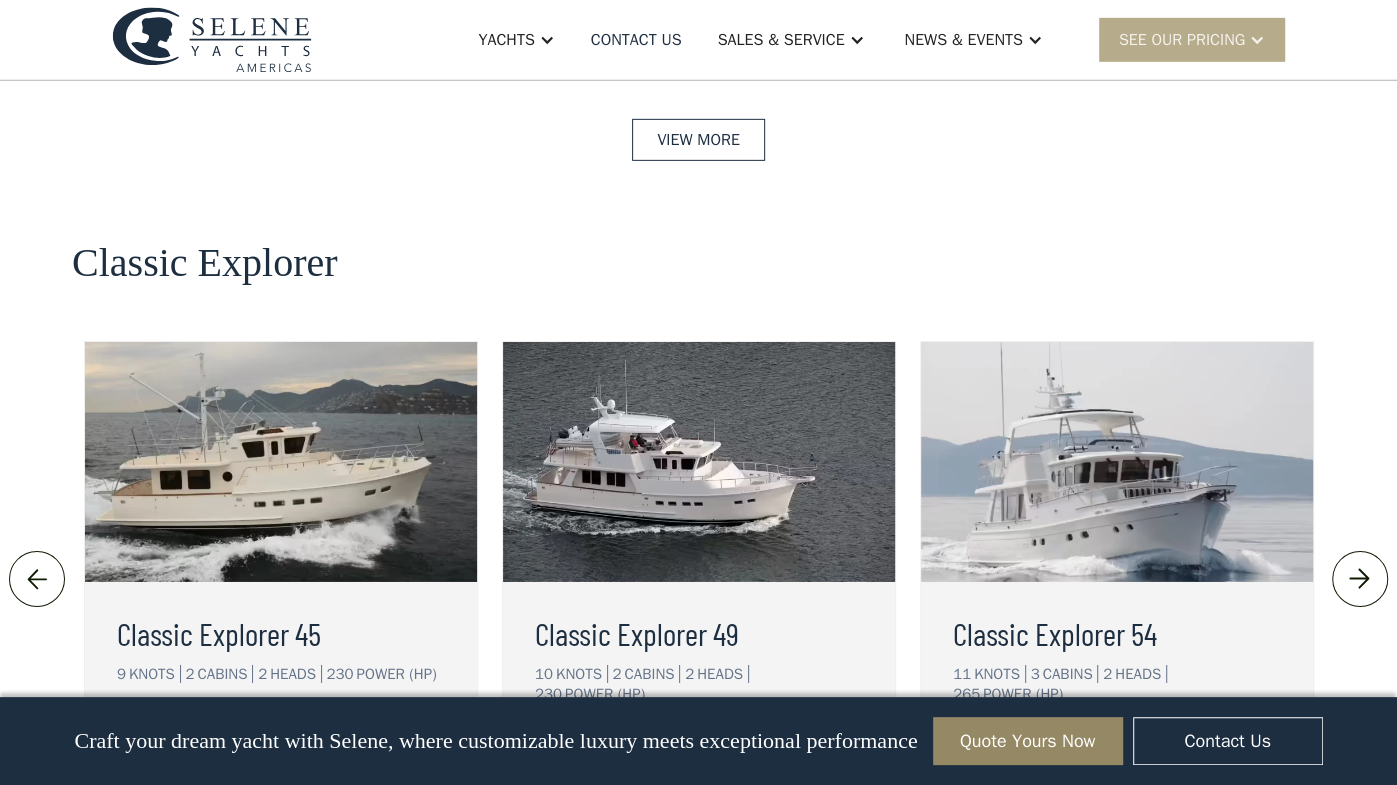 click at bounding box center [699, 462] 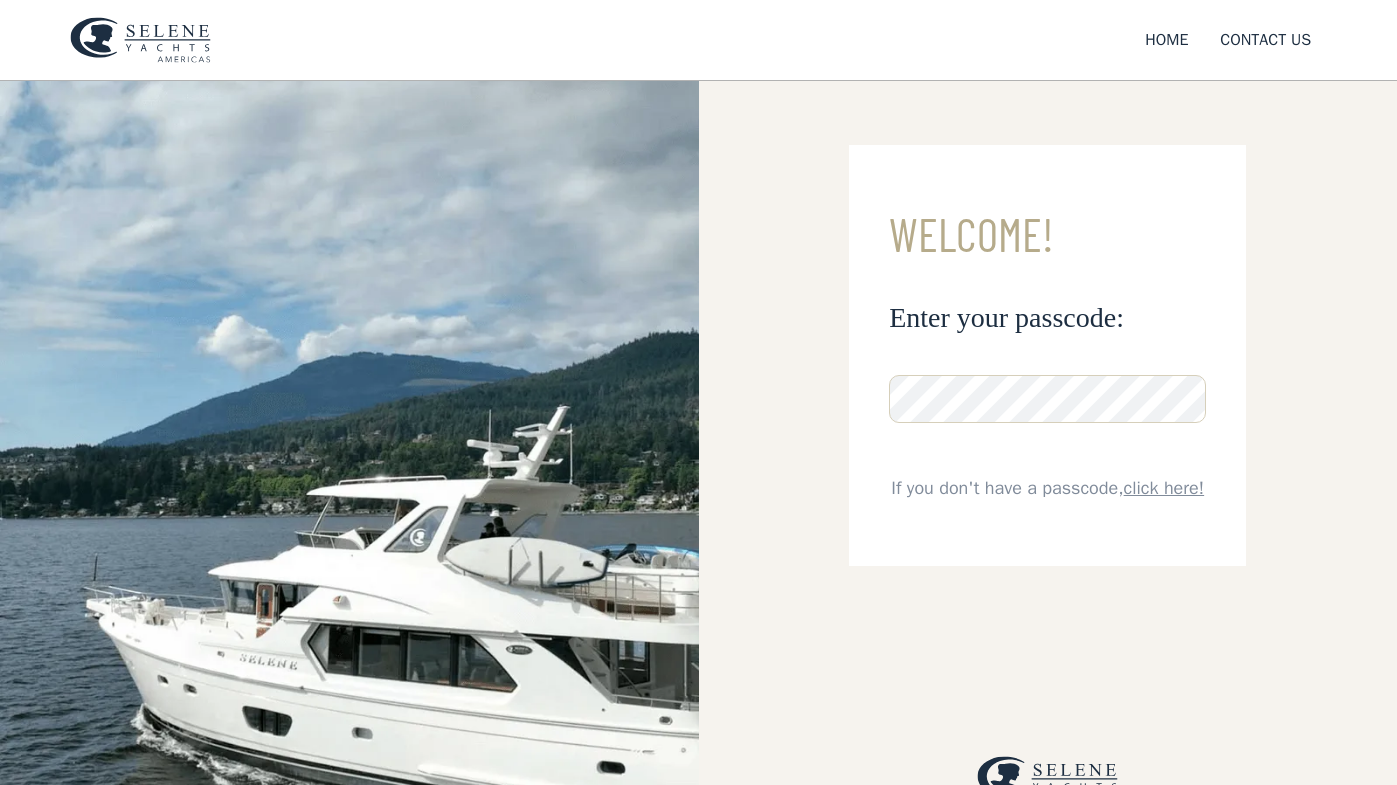 scroll, scrollTop: 0, scrollLeft: 0, axis: both 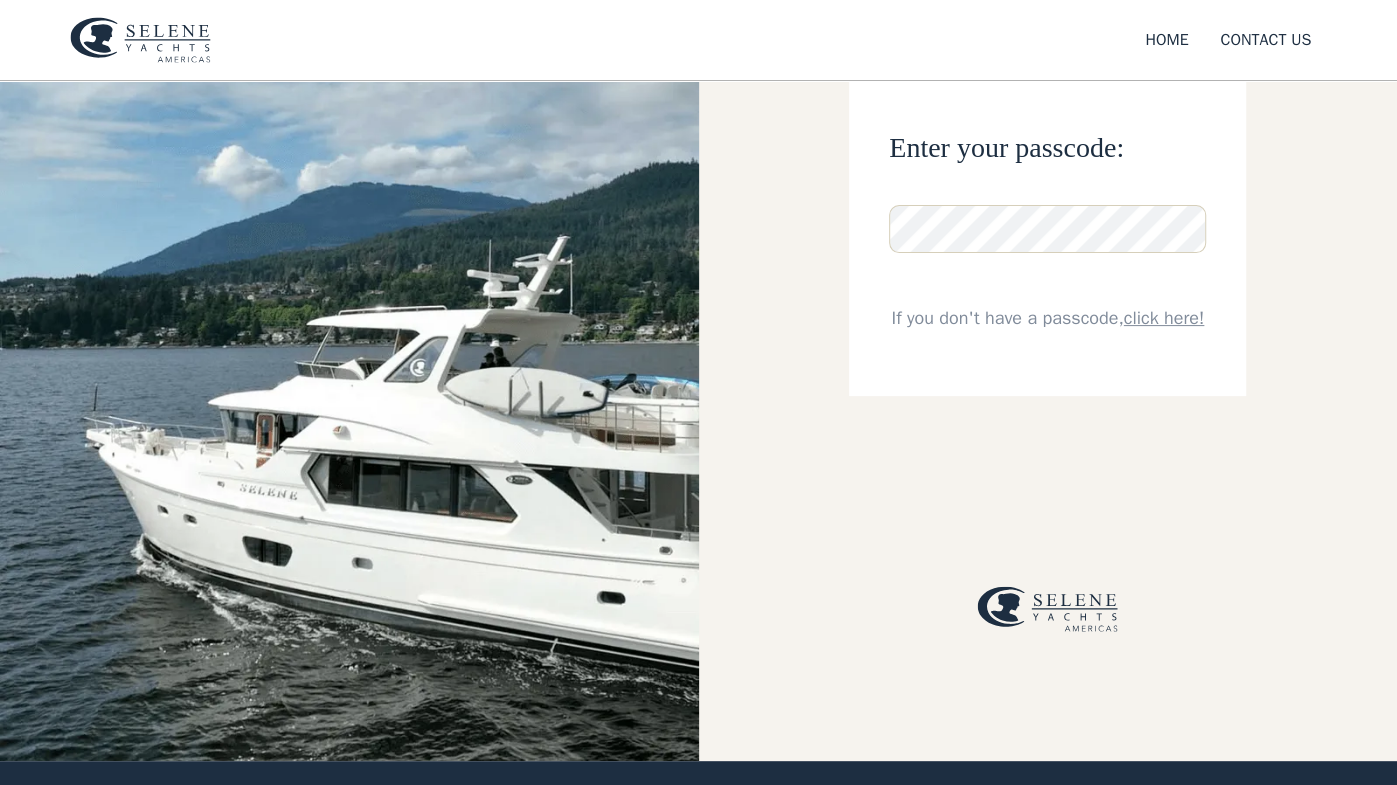 click on "click here!" at bounding box center [1164, 318] 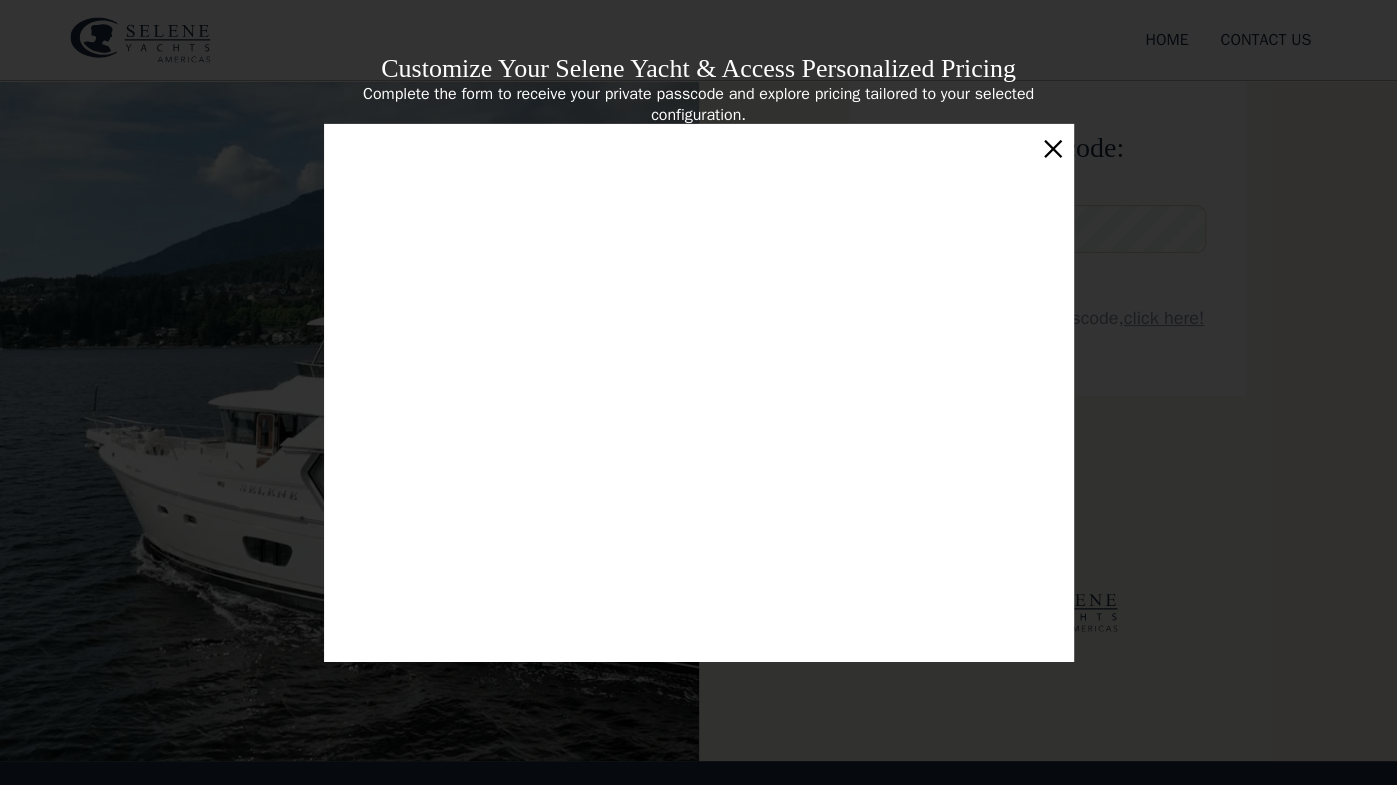 click on "×" at bounding box center (1053, 146) 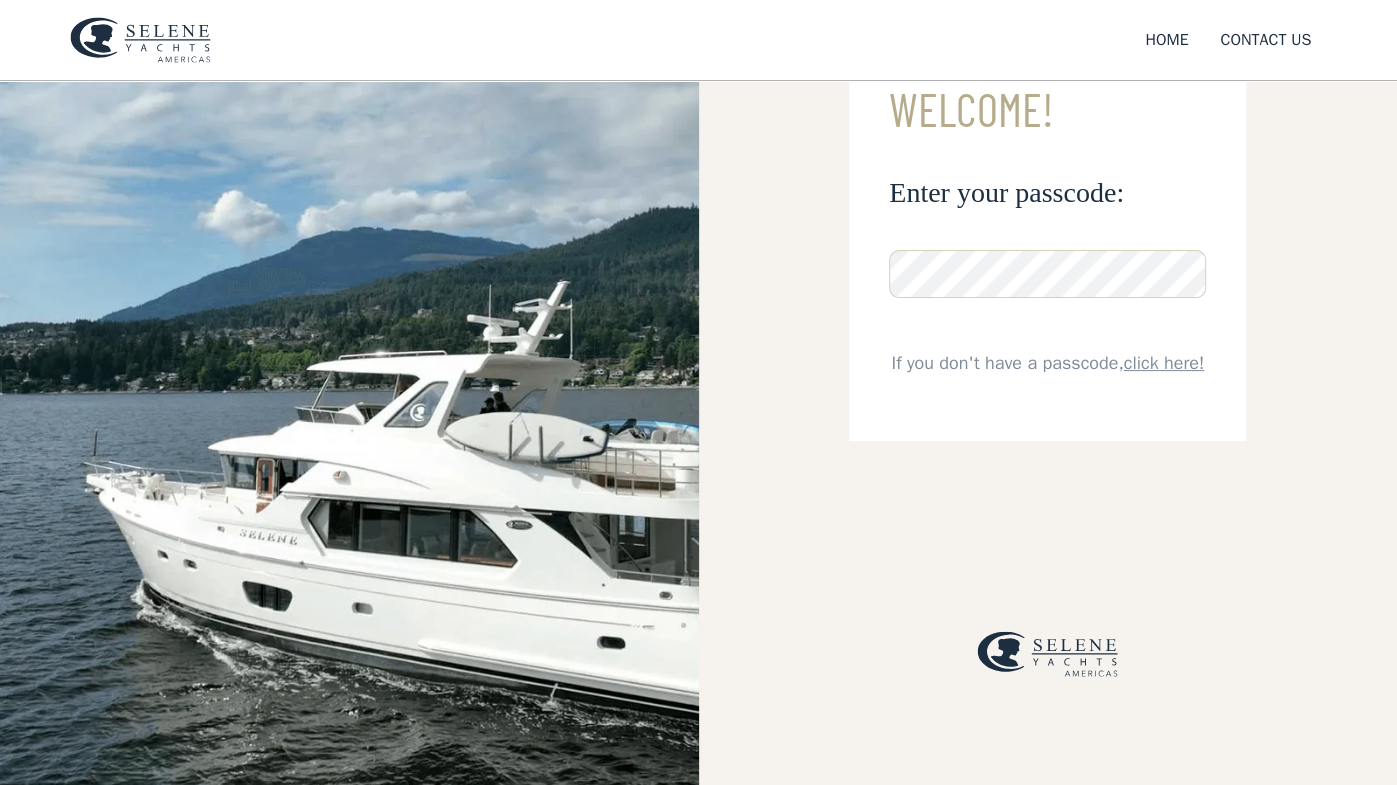 scroll, scrollTop: 122, scrollLeft: 0, axis: vertical 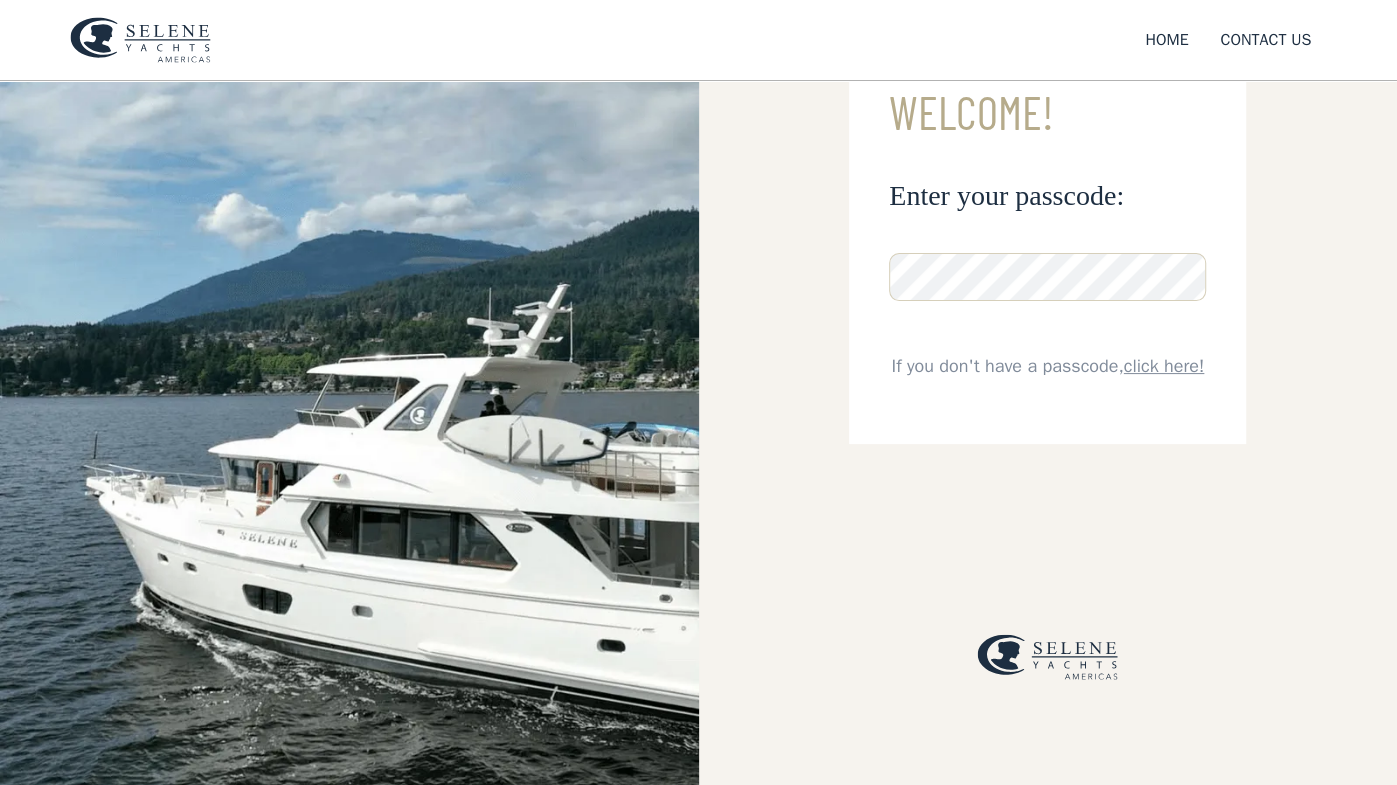 click on "click here!" at bounding box center (1164, 366) 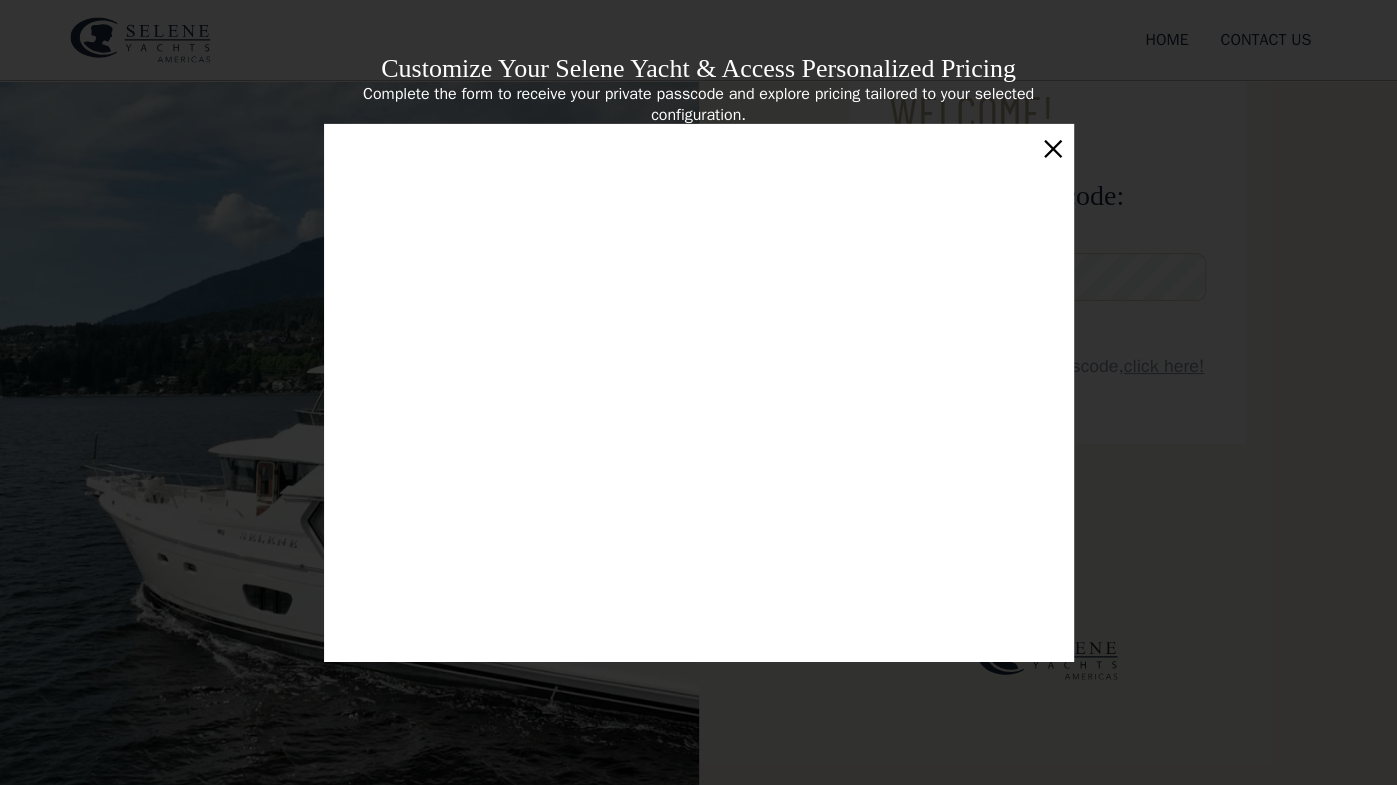 scroll, scrollTop: 7, scrollLeft: 0, axis: vertical 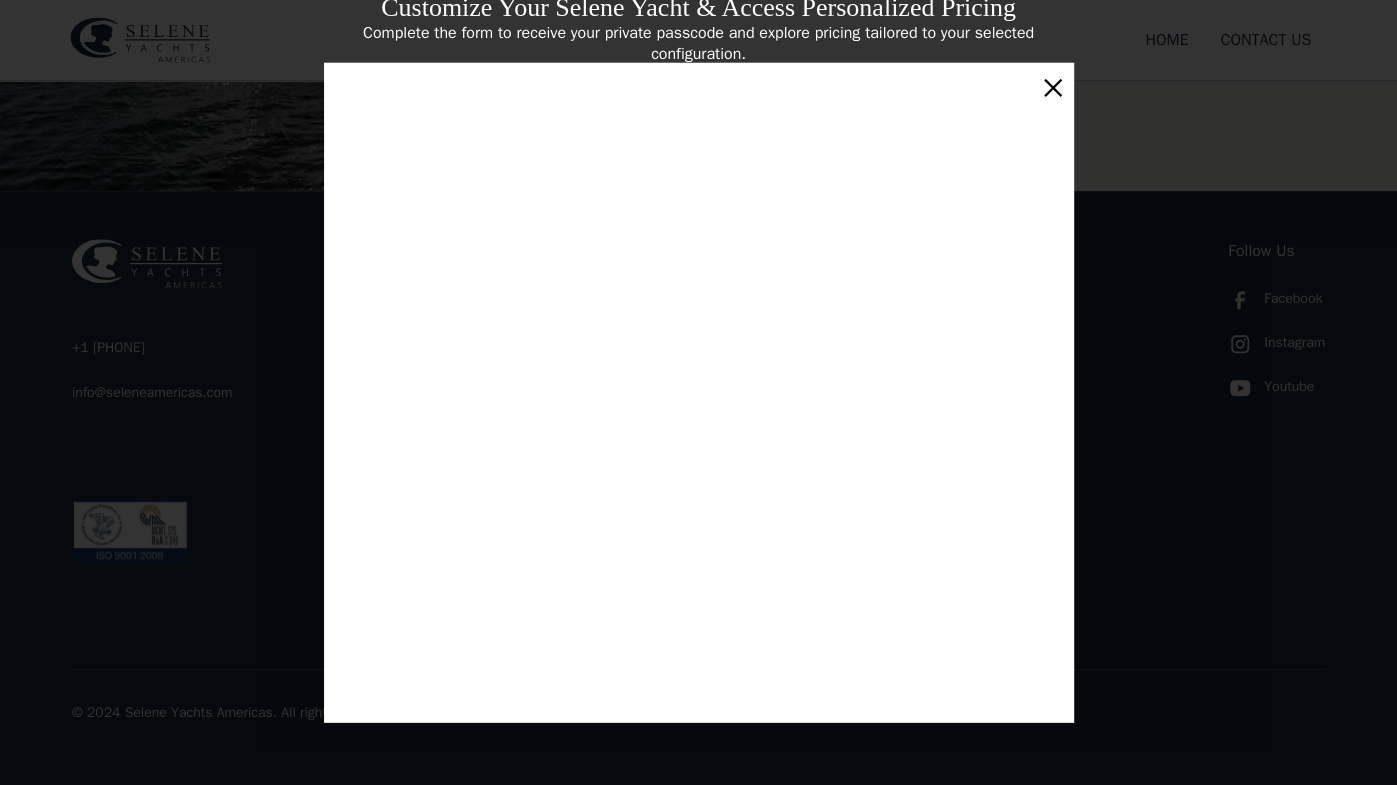 click on "×" at bounding box center [1053, 85] 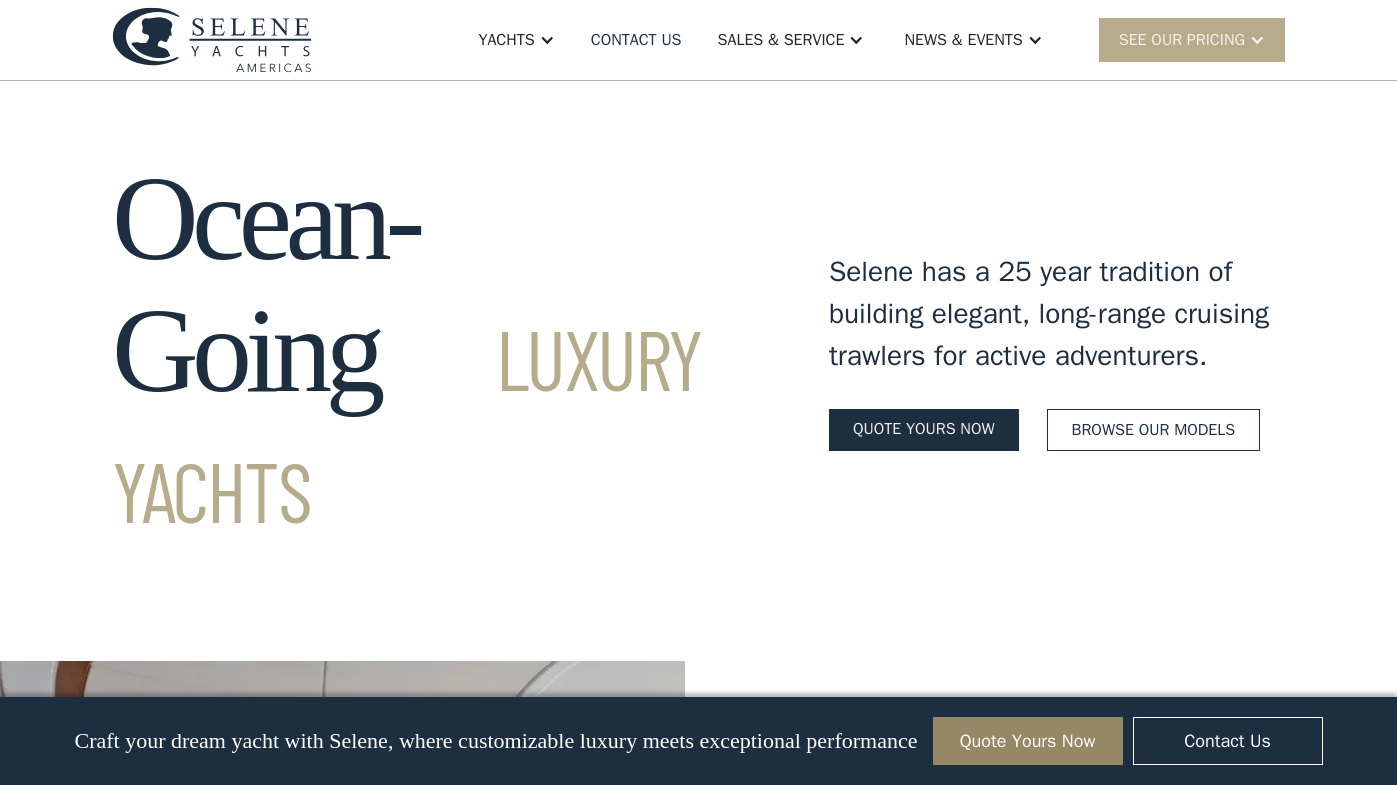 scroll, scrollTop: 4201, scrollLeft: 0, axis: vertical 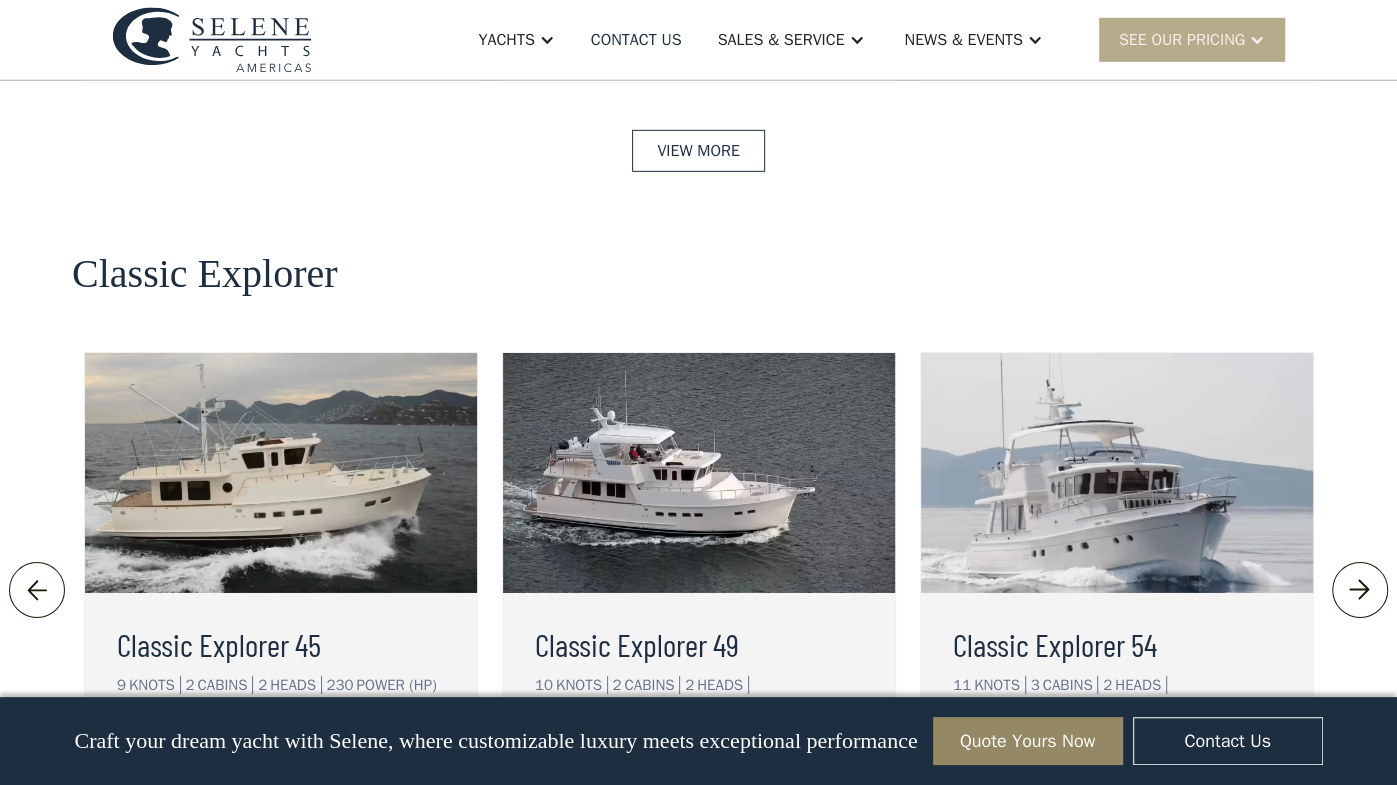 click at bounding box center (699, 473) 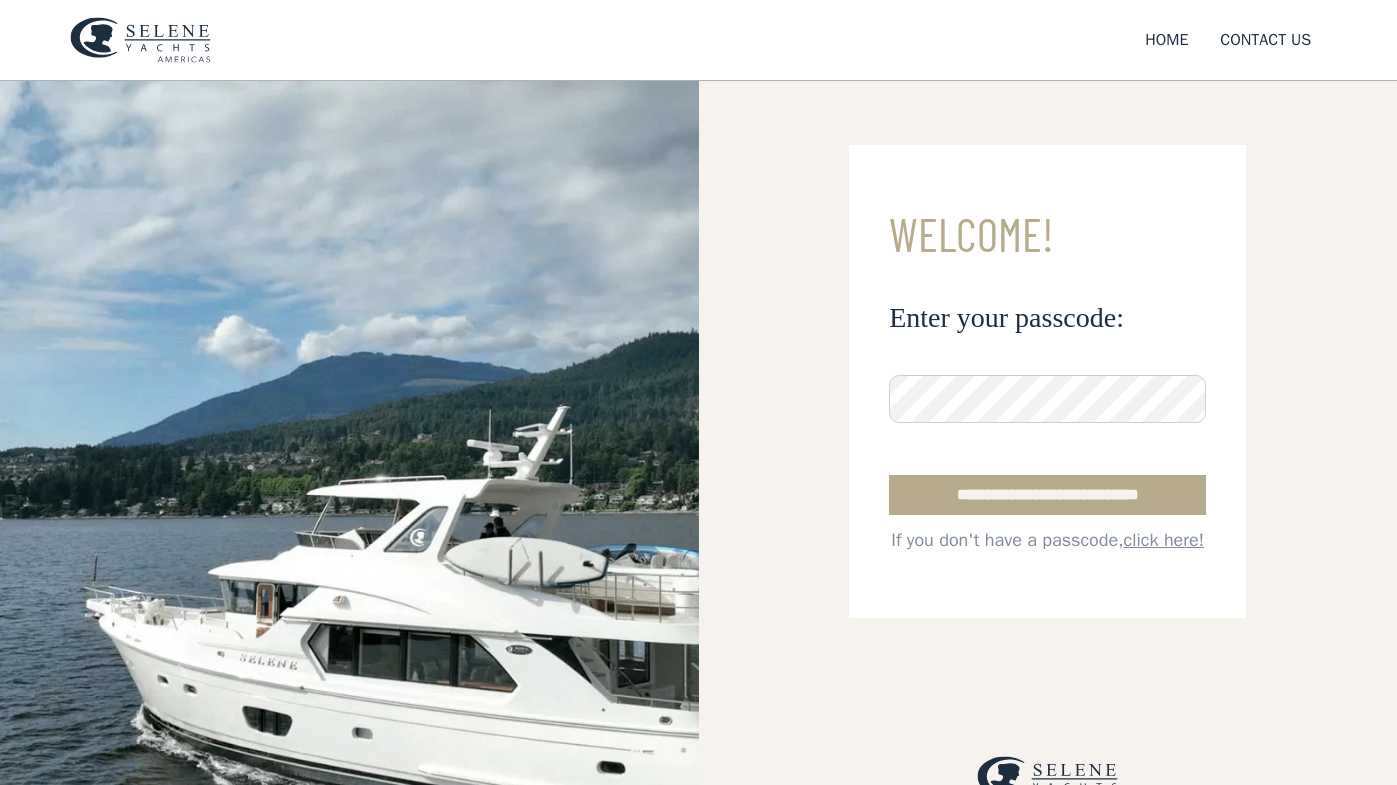 scroll, scrollTop: 0, scrollLeft: 0, axis: both 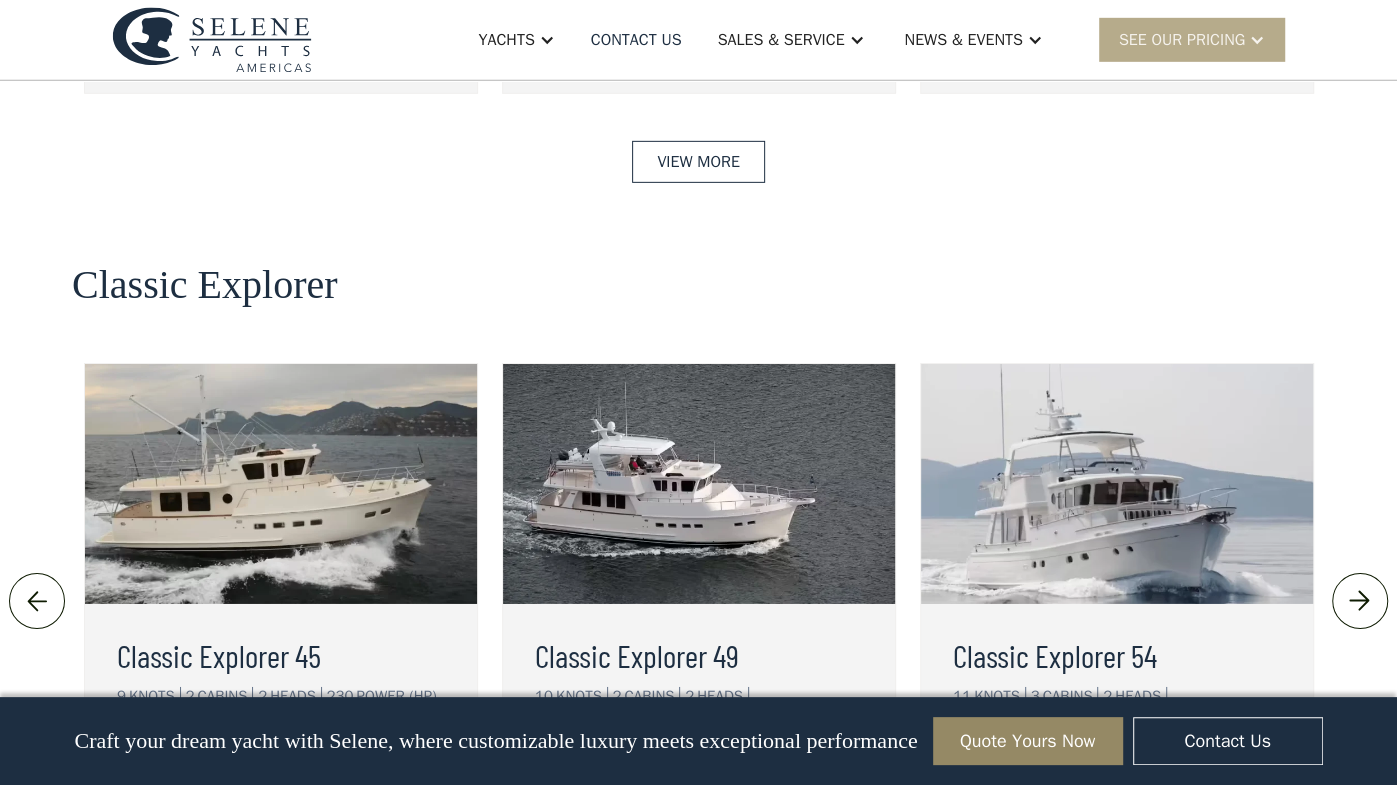 click on "view details" at bounding box center (610, 778) 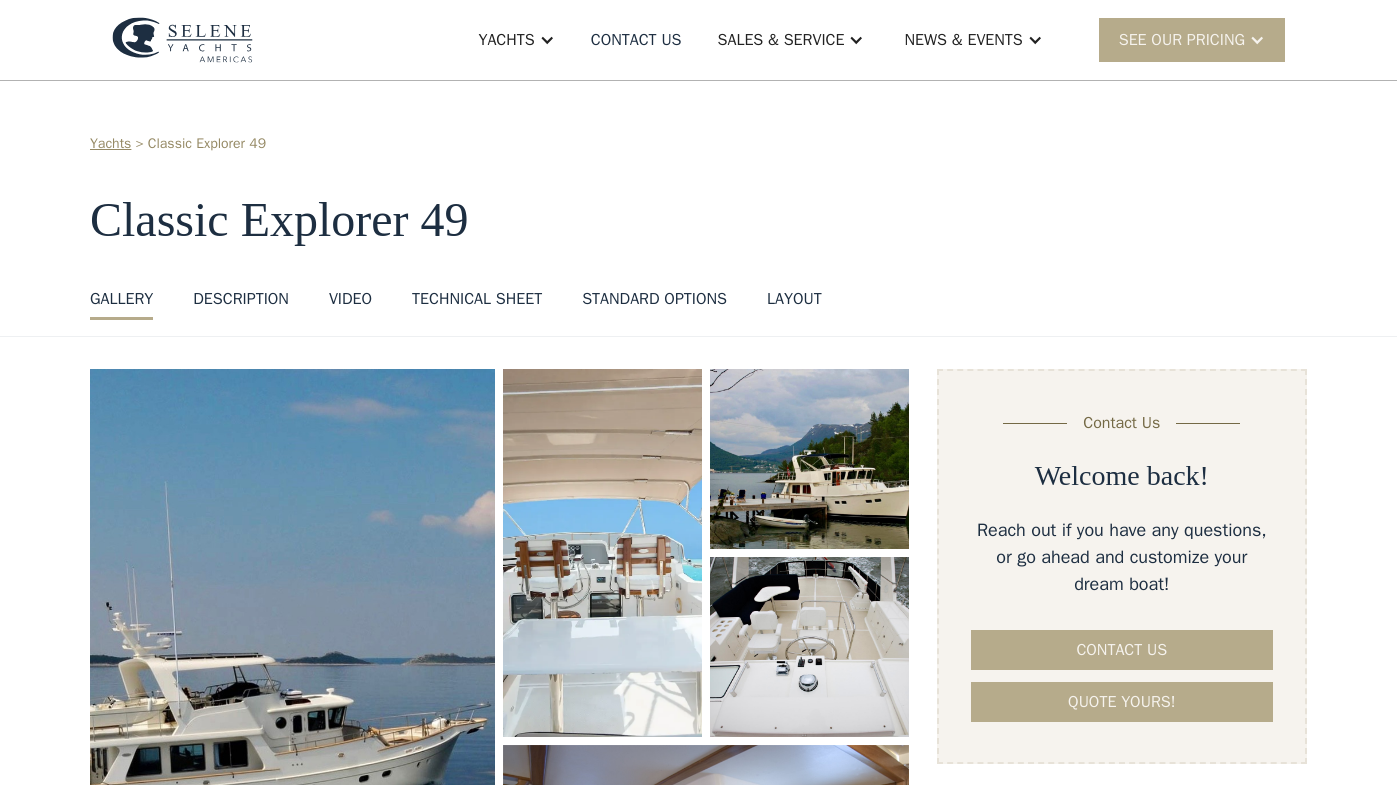 scroll, scrollTop: 0, scrollLeft: 0, axis: both 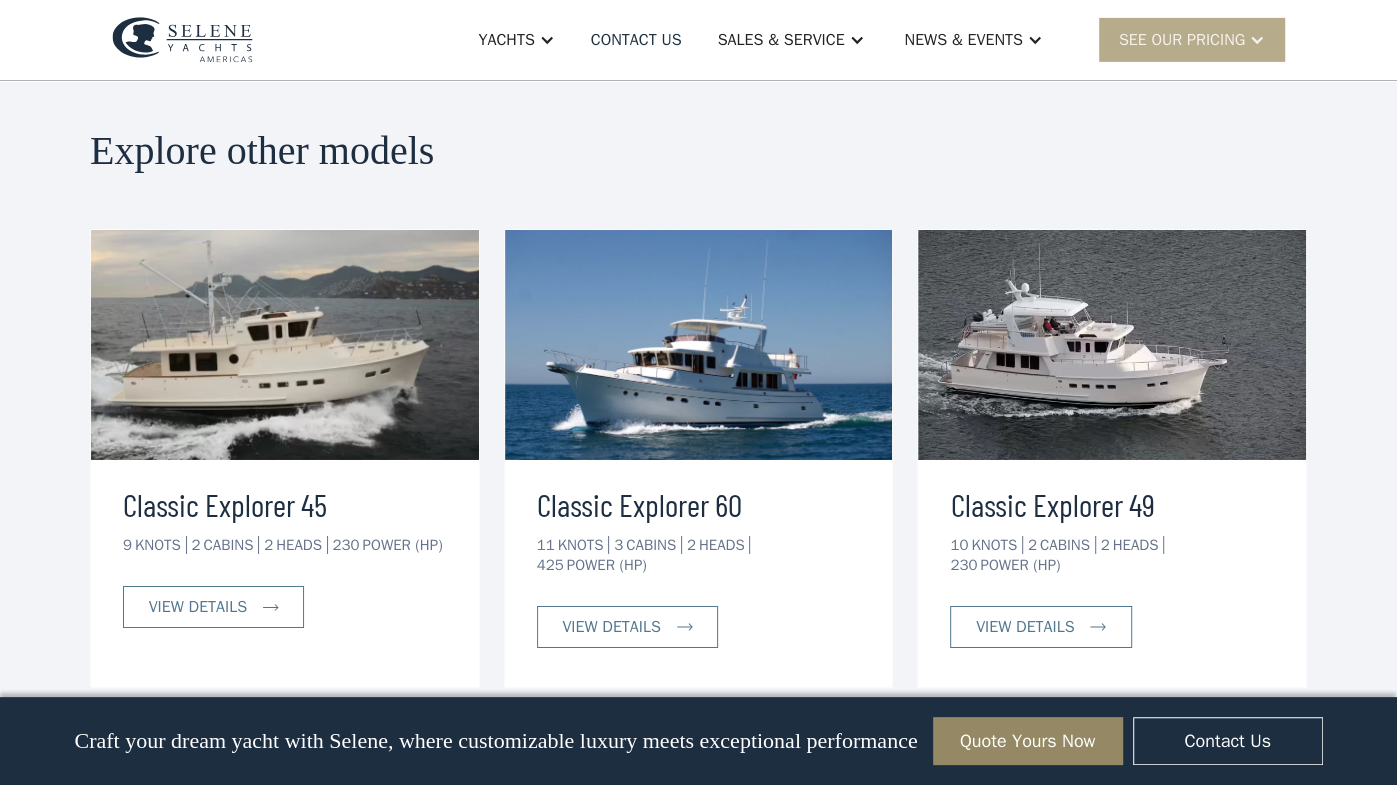 click at bounding box center (1112, 345) 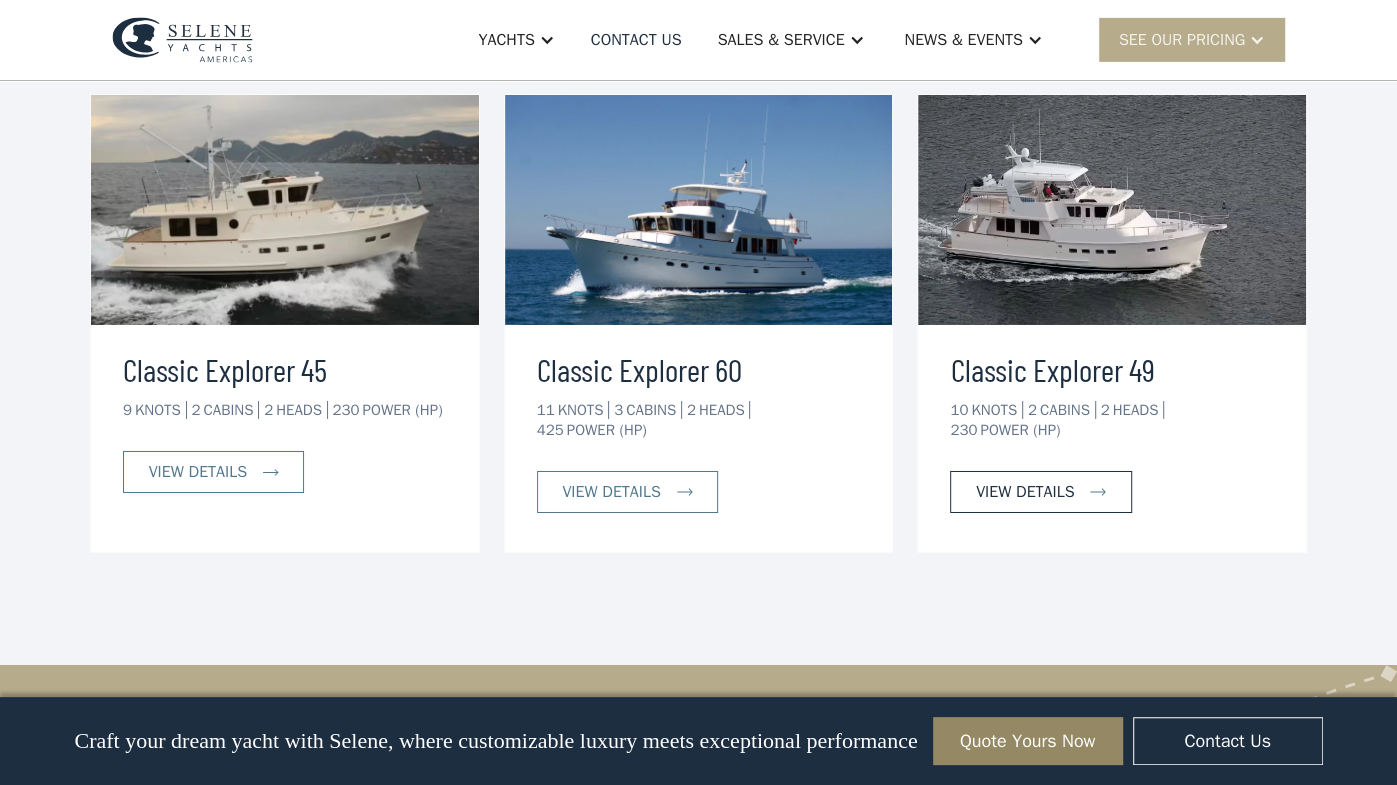 scroll, scrollTop: 4554, scrollLeft: 0, axis: vertical 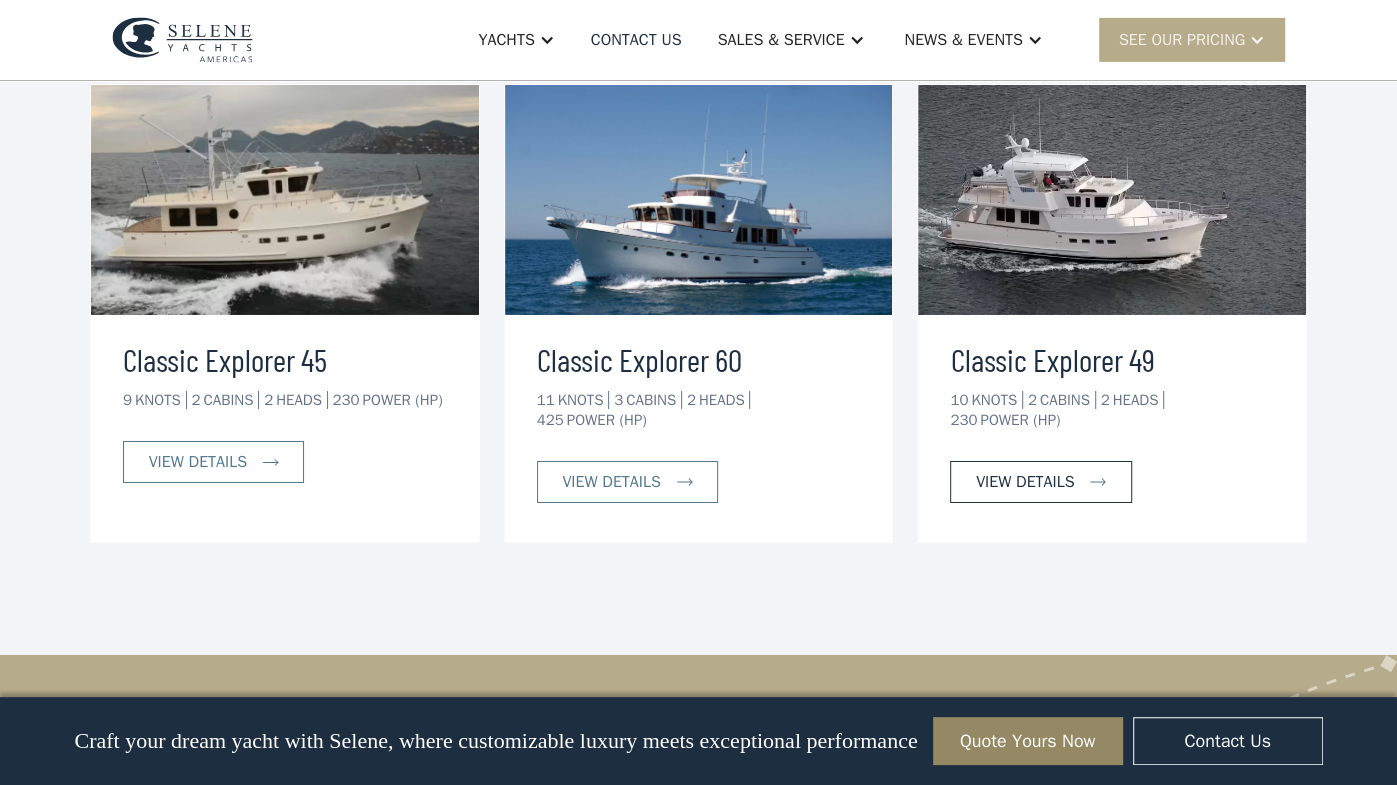 click on "view details" at bounding box center [1040, 482] 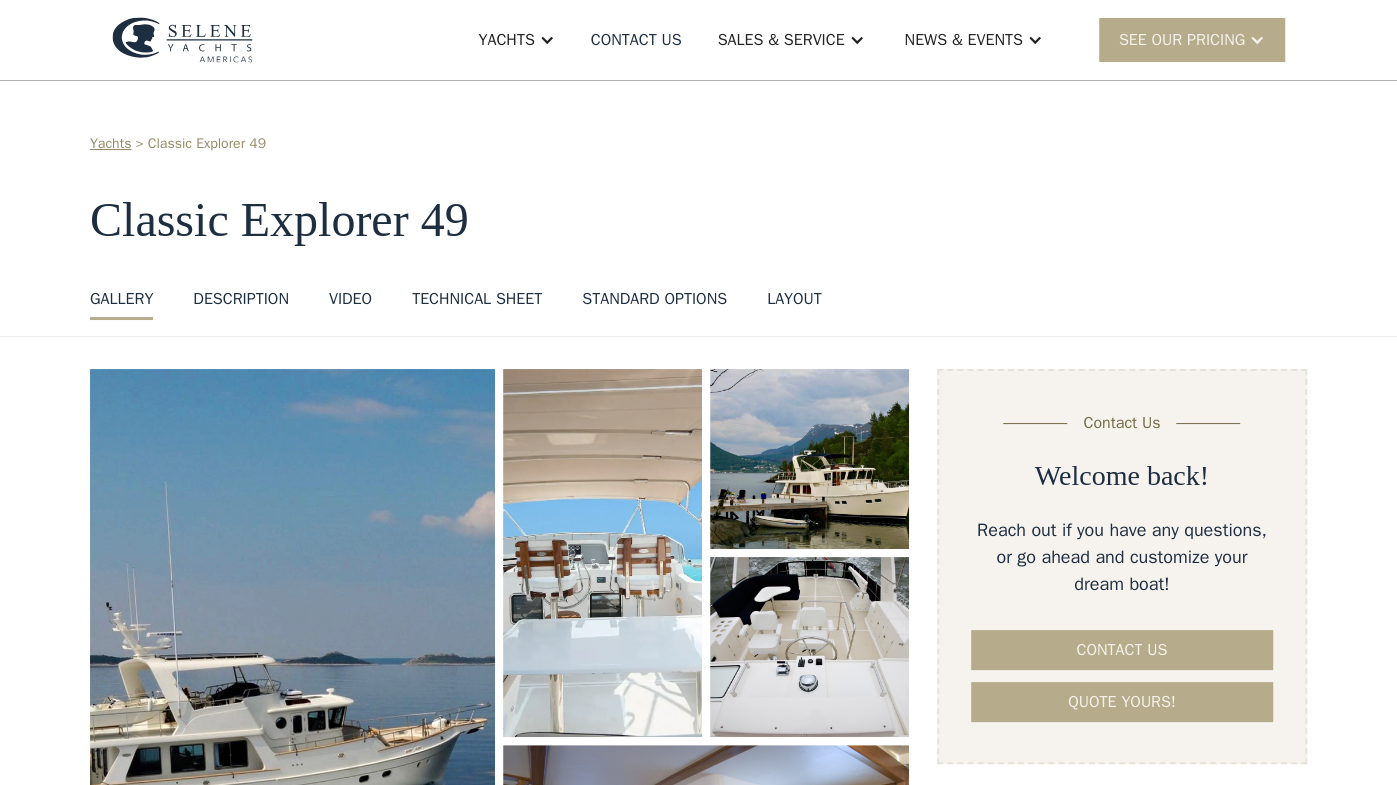 scroll, scrollTop: 7, scrollLeft: 0, axis: vertical 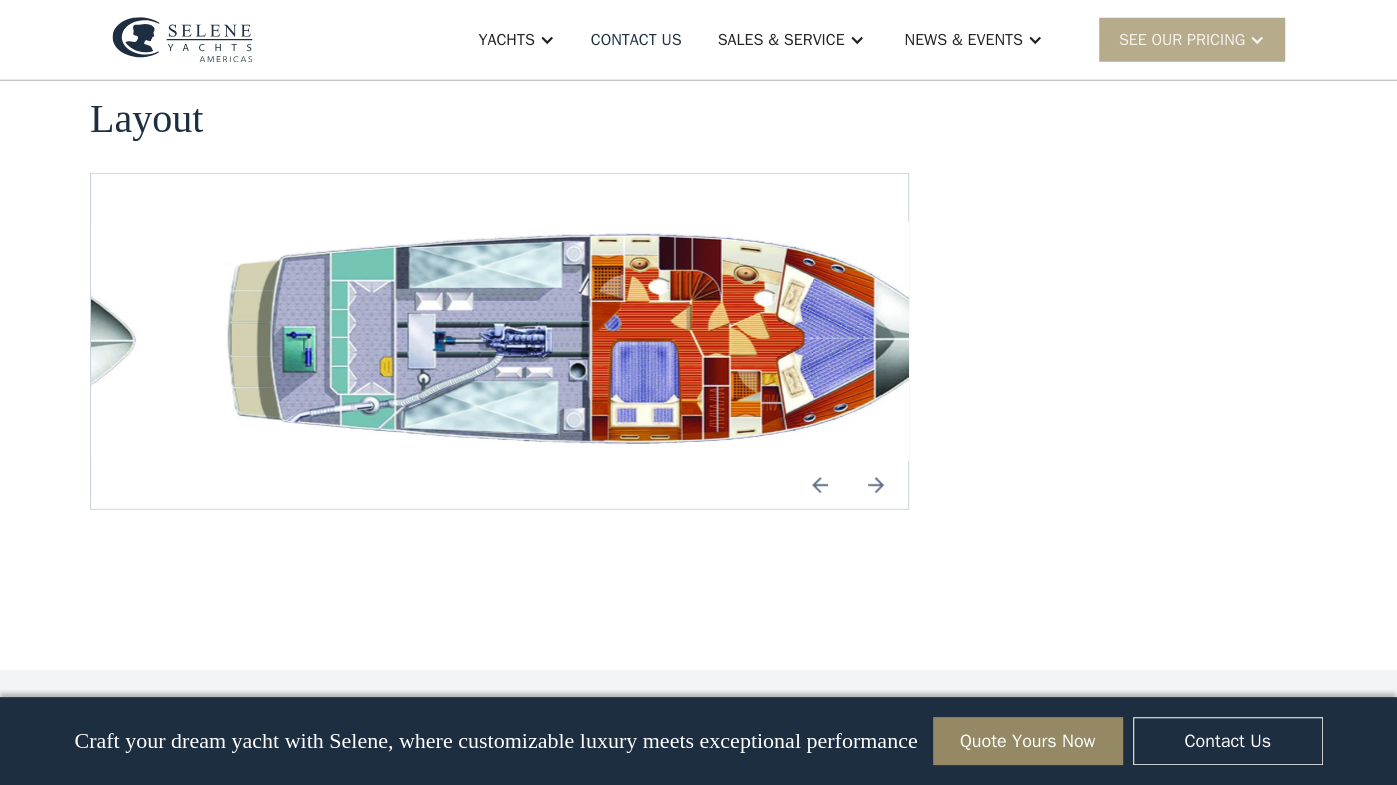 click at bounding box center [876, 485] 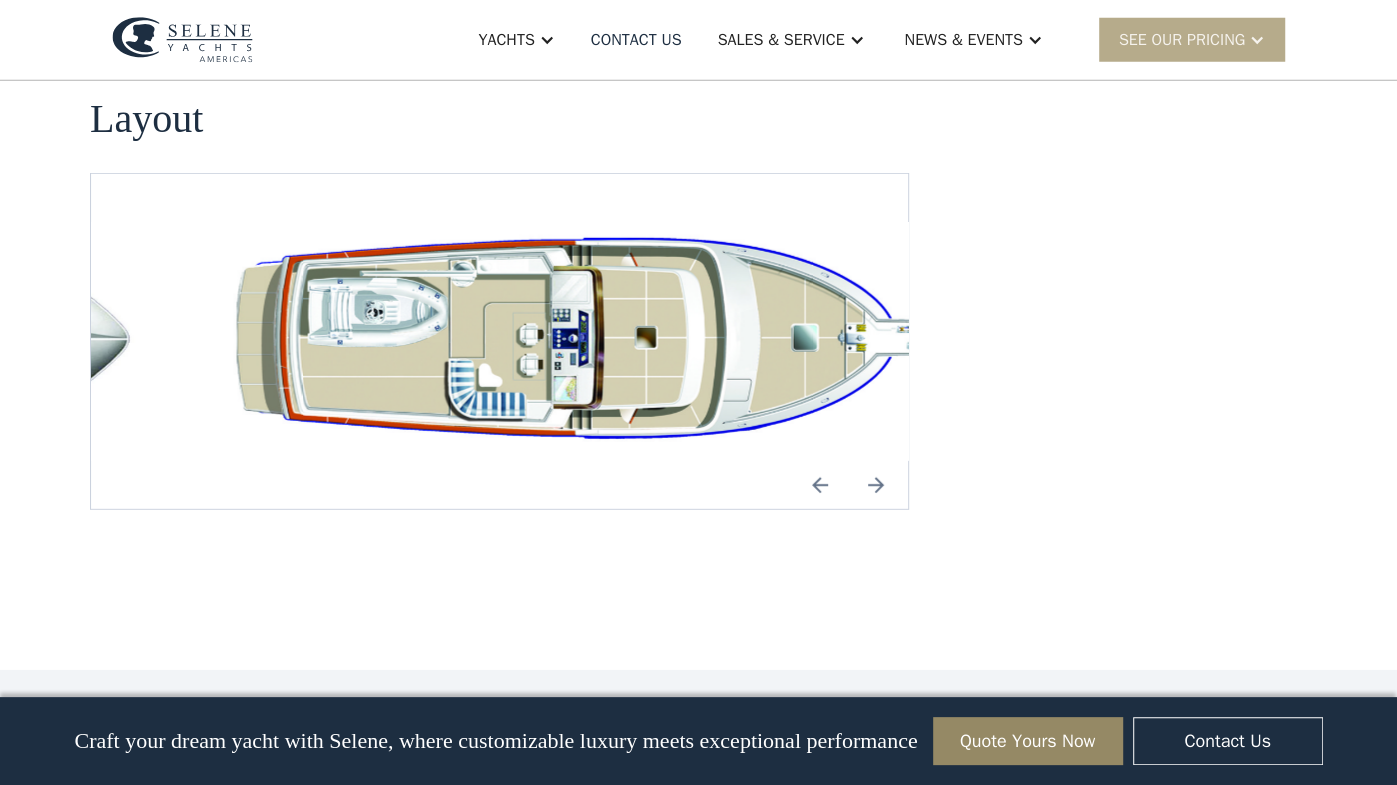 click at bounding box center (876, 485) 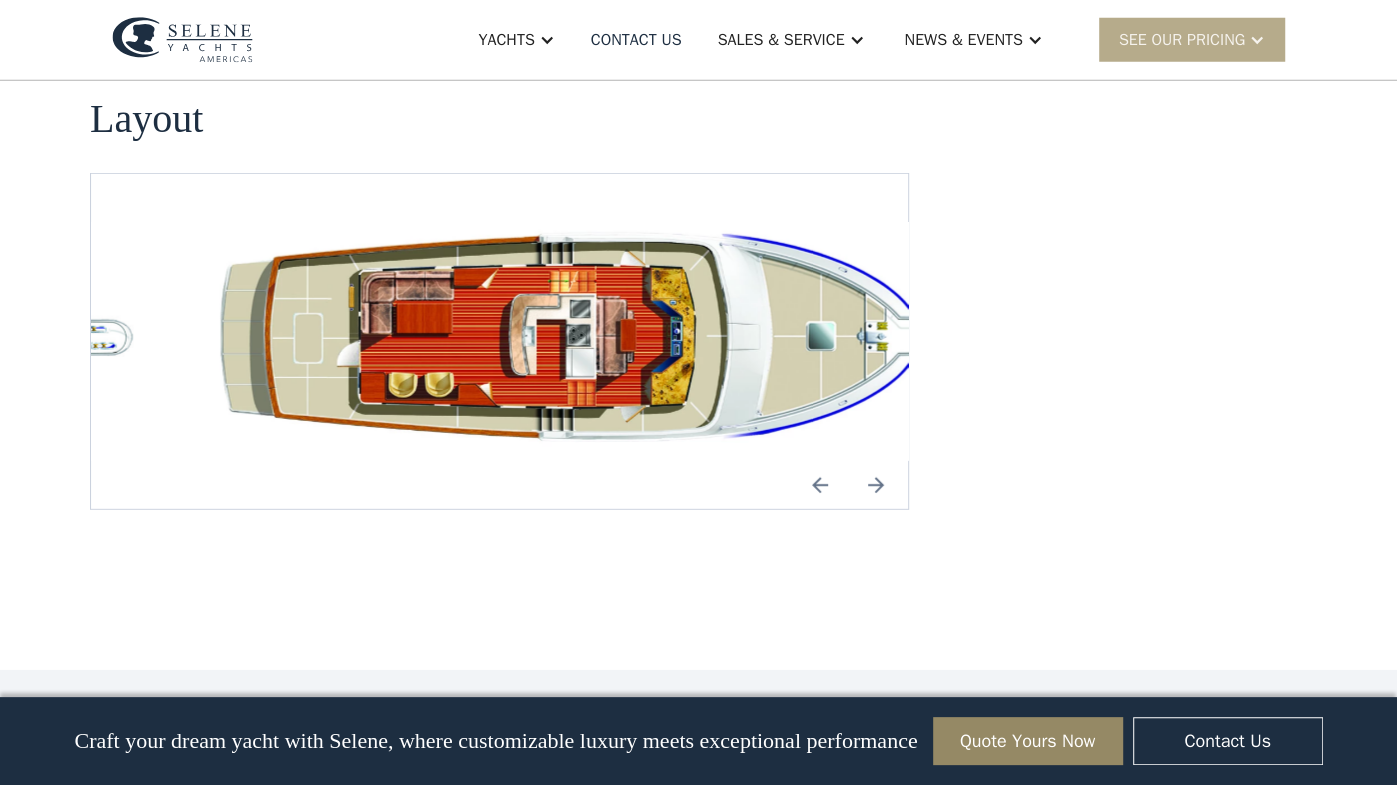 click at bounding box center [876, 485] 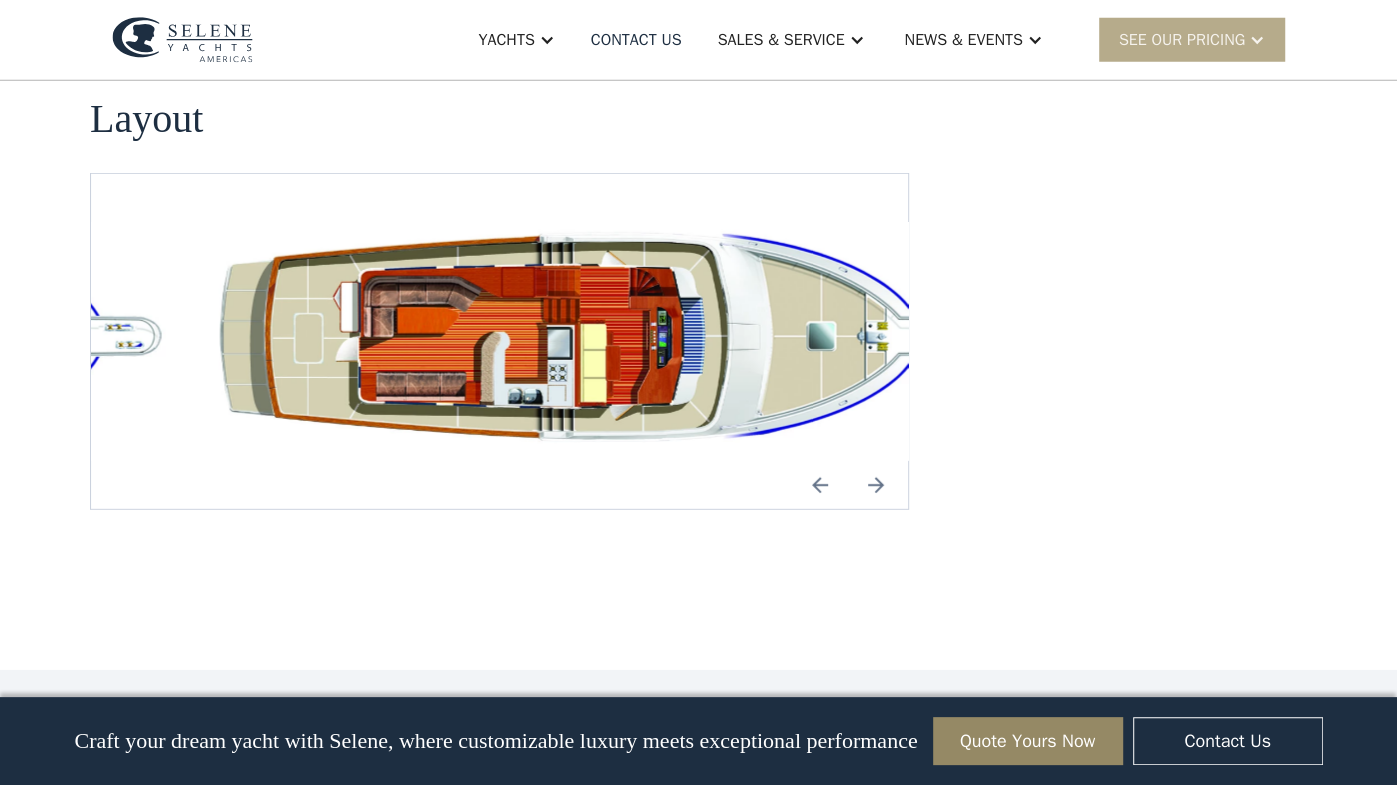 click at bounding box center (876, 485) 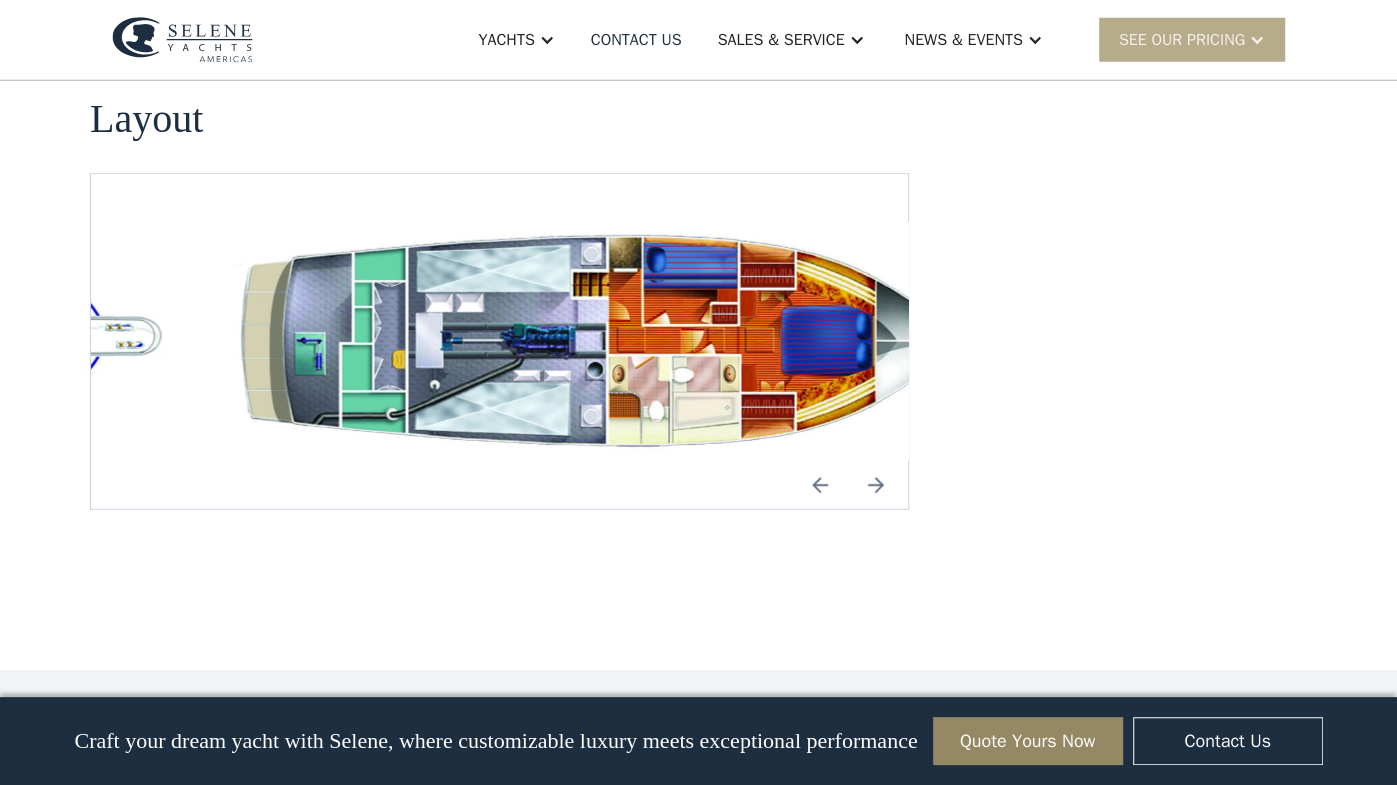 click at bounding box center [876, 485] 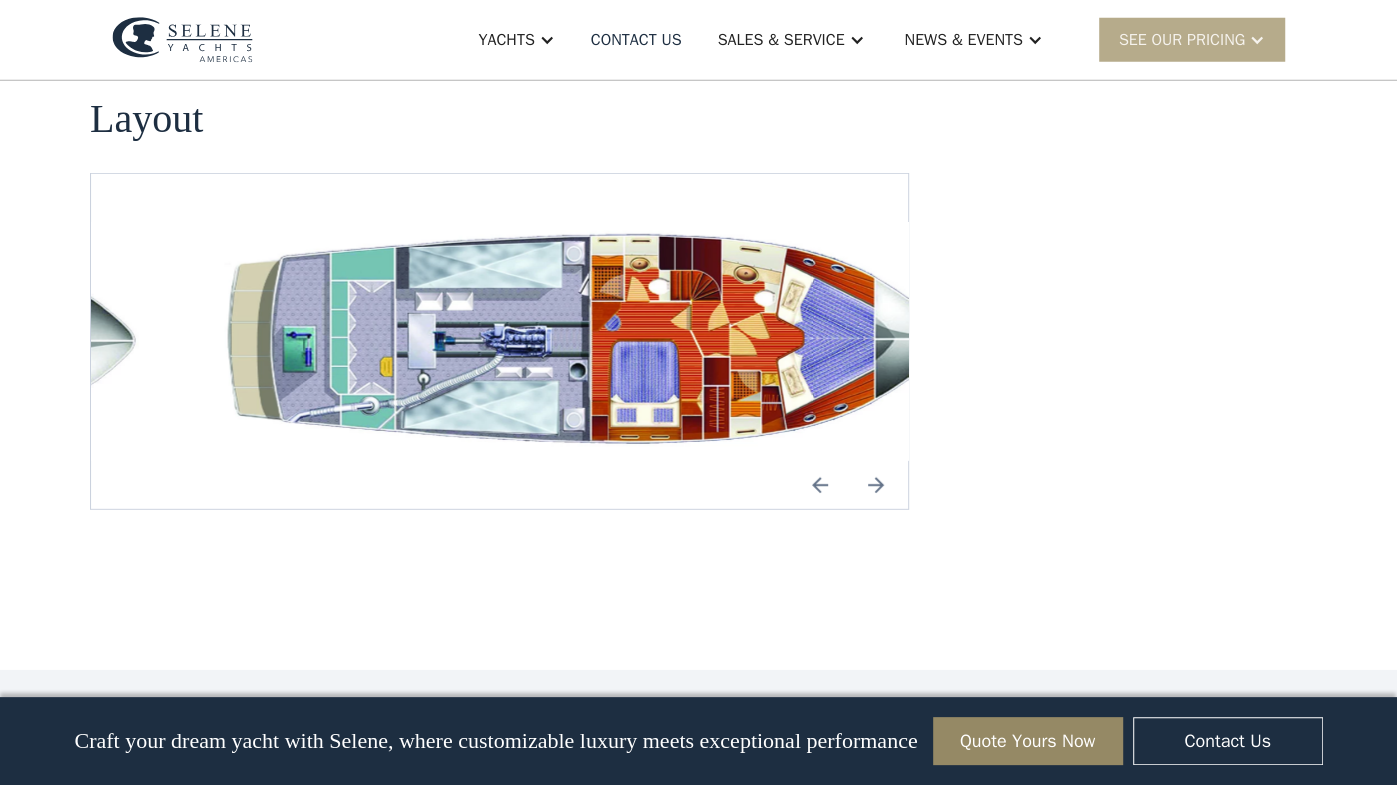 click at bounding box center [876, 485] 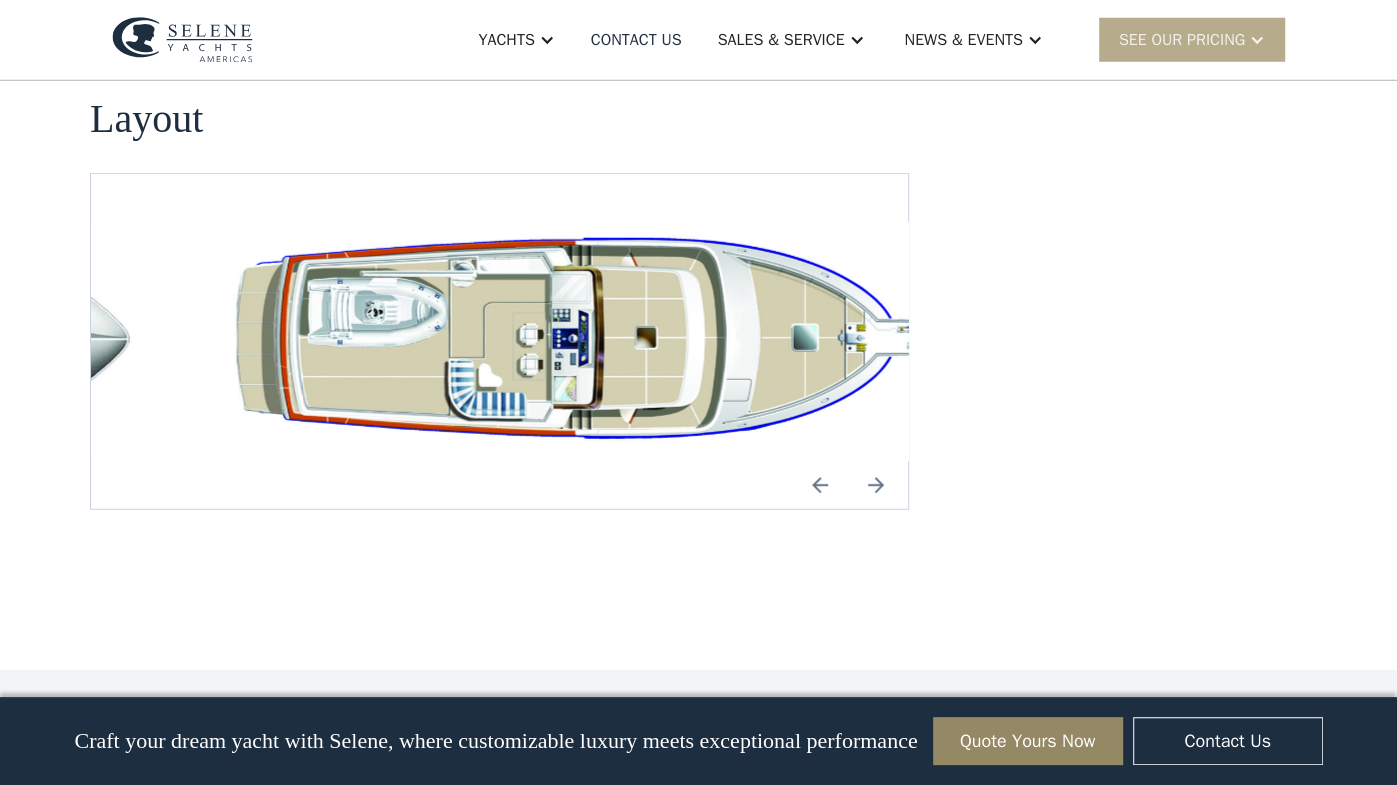 click at bounding box center (876, 485) 